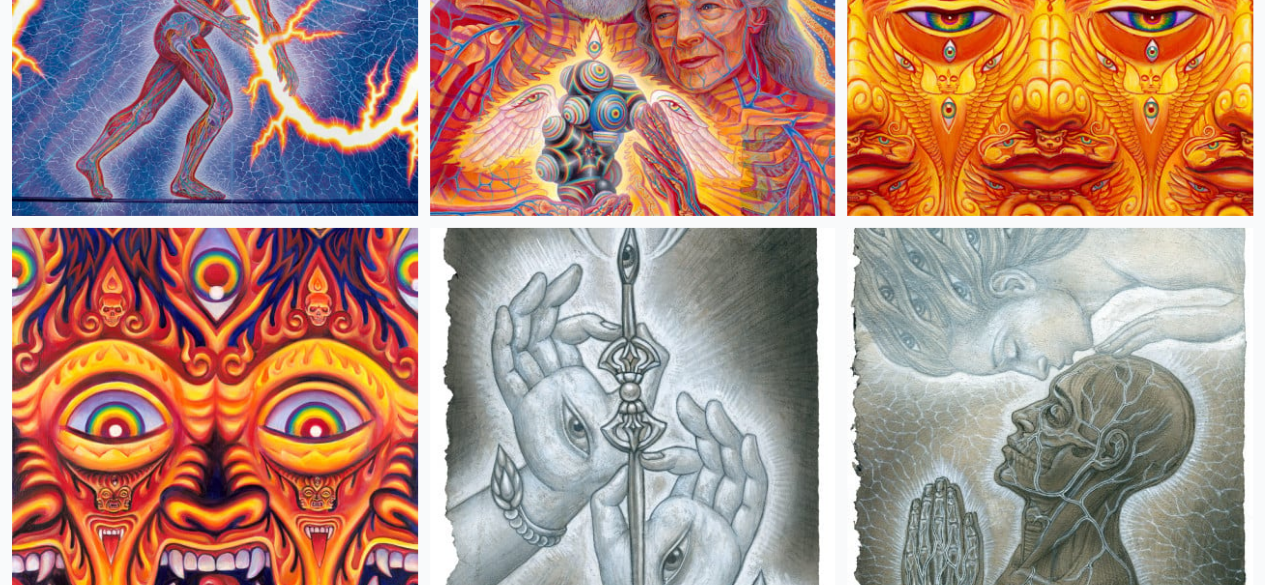 scroll, scrollTop: 10860, scrollLeft: 0, axis: vertical 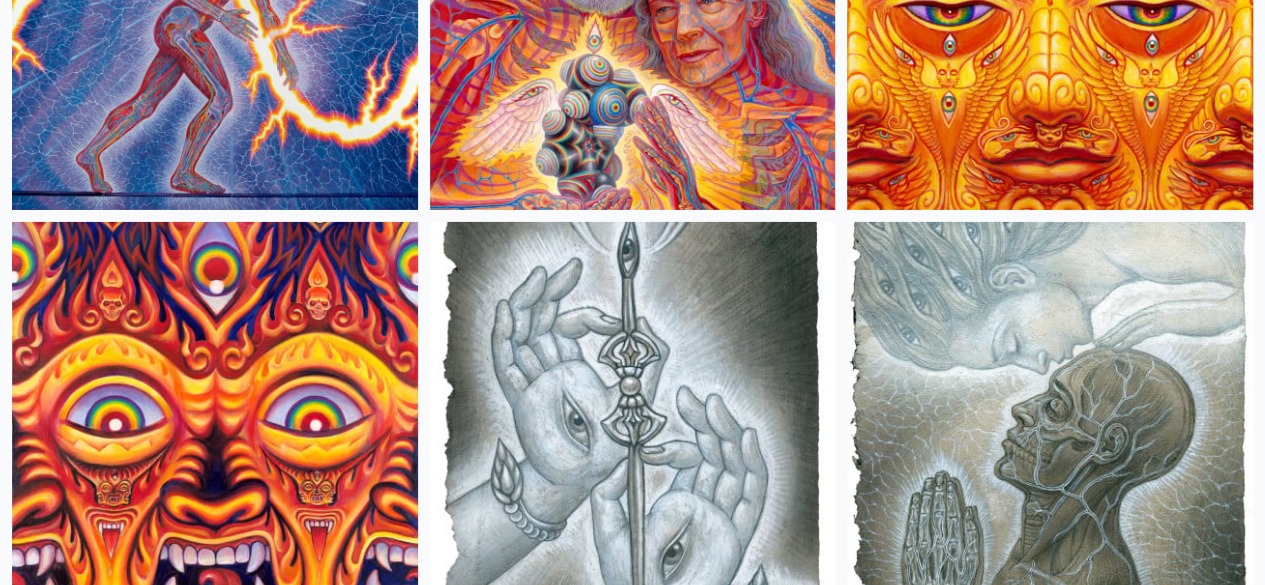 click at bounding box center [1050, 8361] 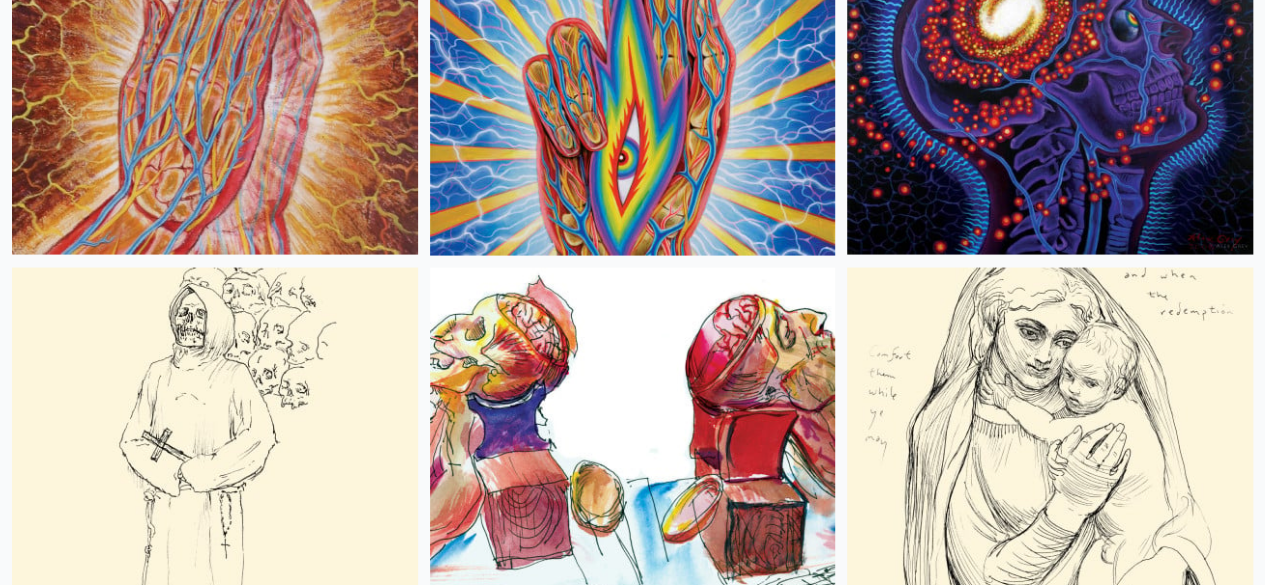 scroll, scrollTop: 13270, scrollLeft: 0, axis: vertical 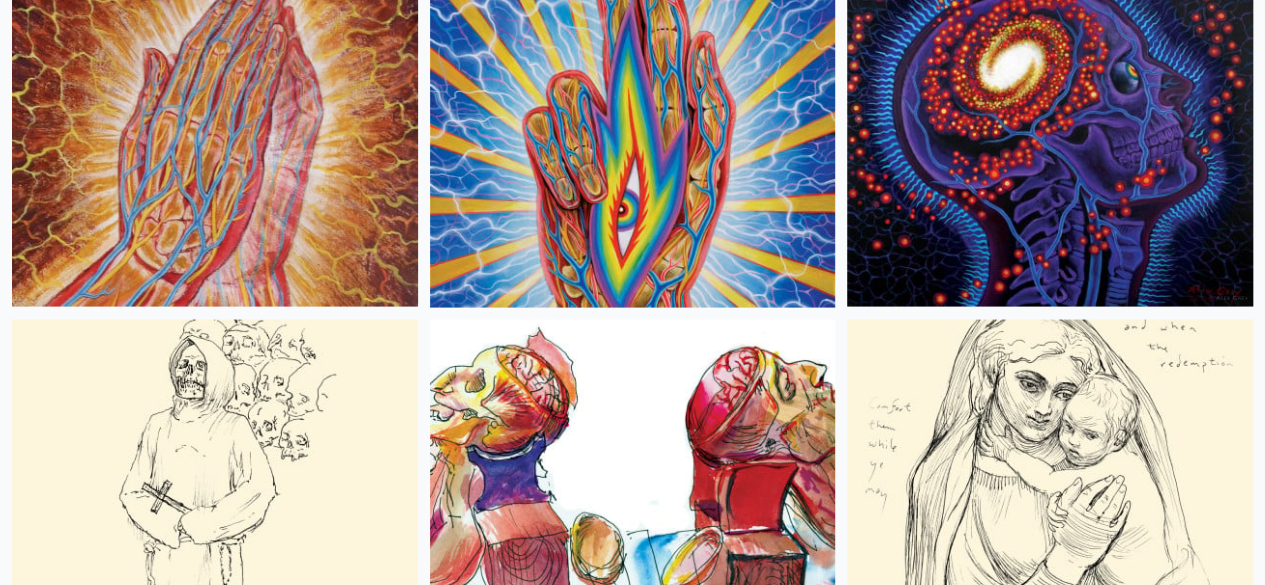 click at bounding box center (1050, 10546) 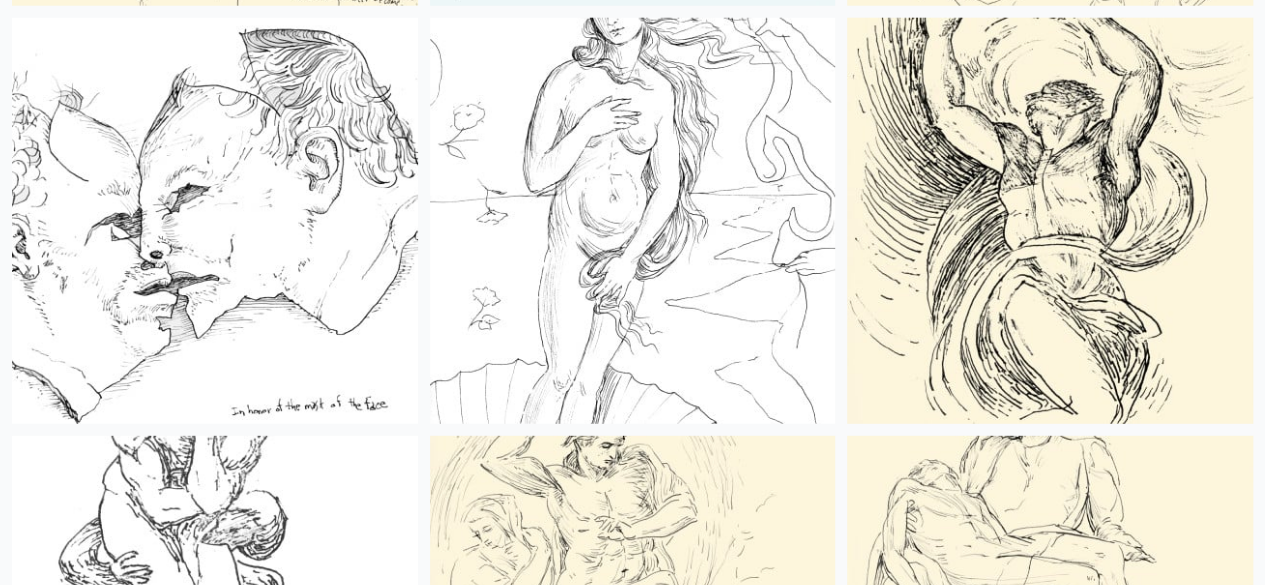 scroll, scrollTop: 13991, scrollLeft: 0, axis: vertical 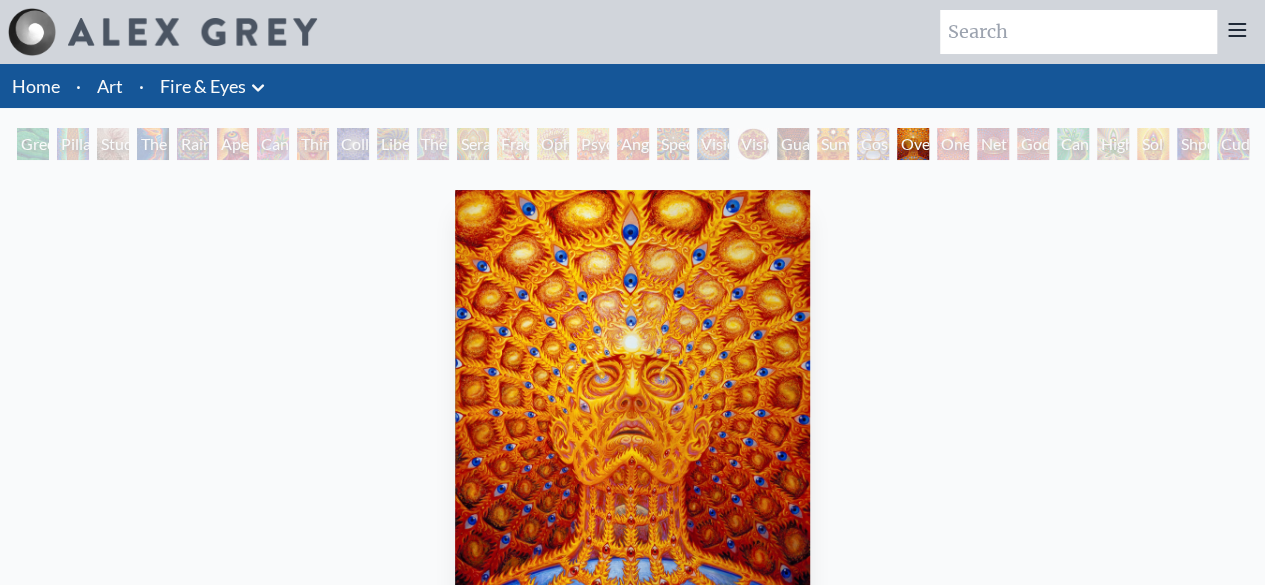 click on "Green Hand" at bounding box center [33, 144] 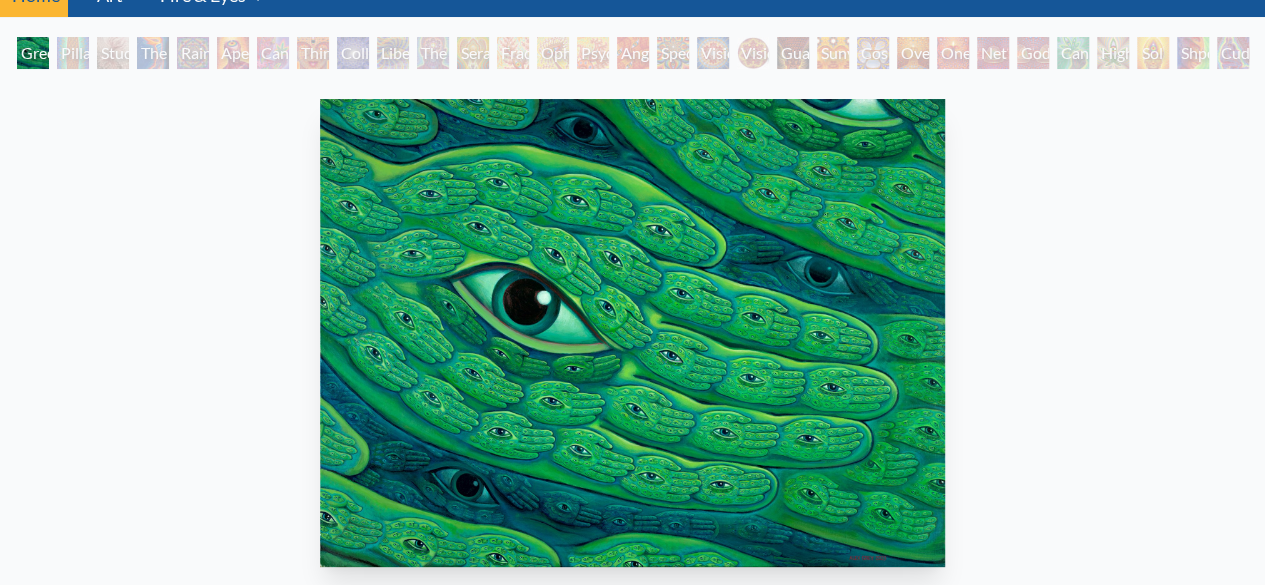 scroll, scrollTop: 90, scrollLeft: 0, axis: vertical 